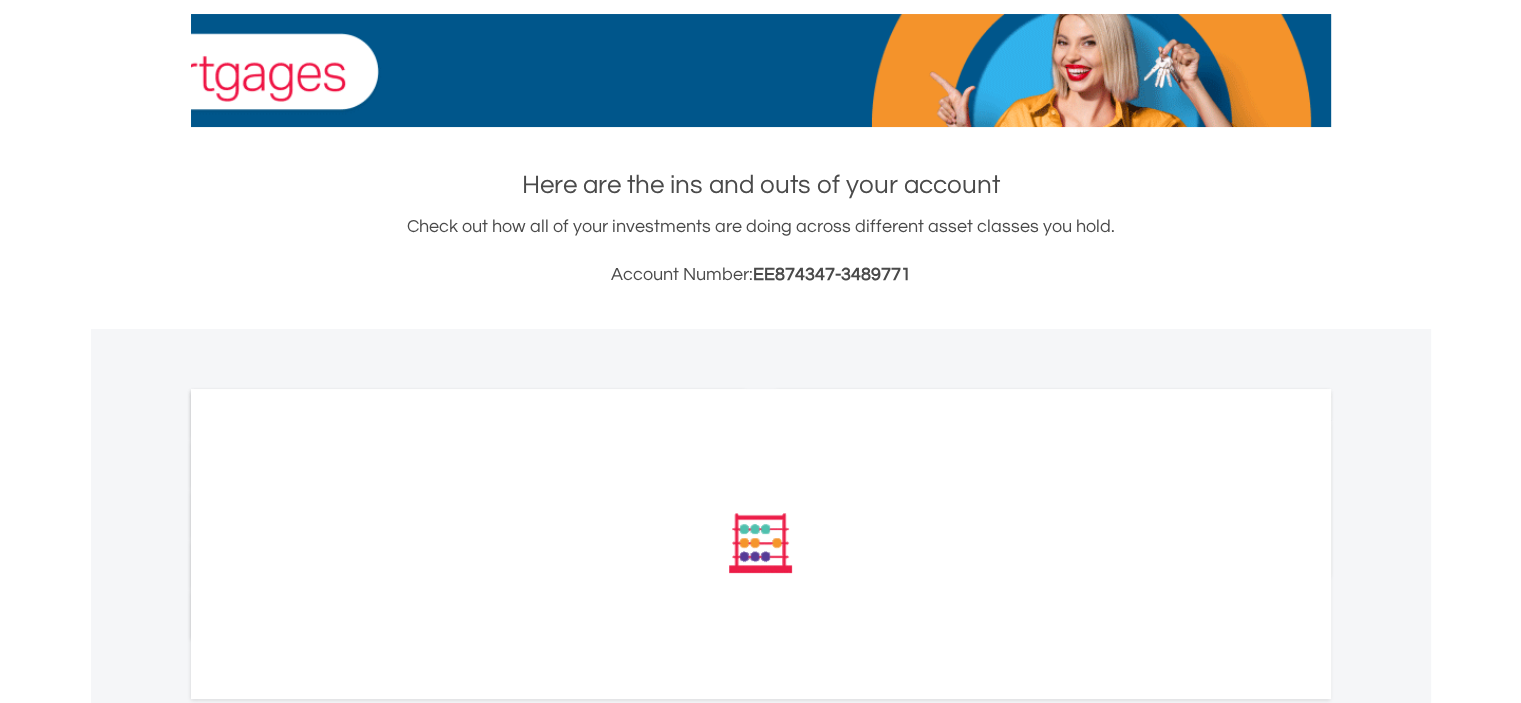 scroll, scrollTop: 400, scrollLeft: 0, axis: vertical 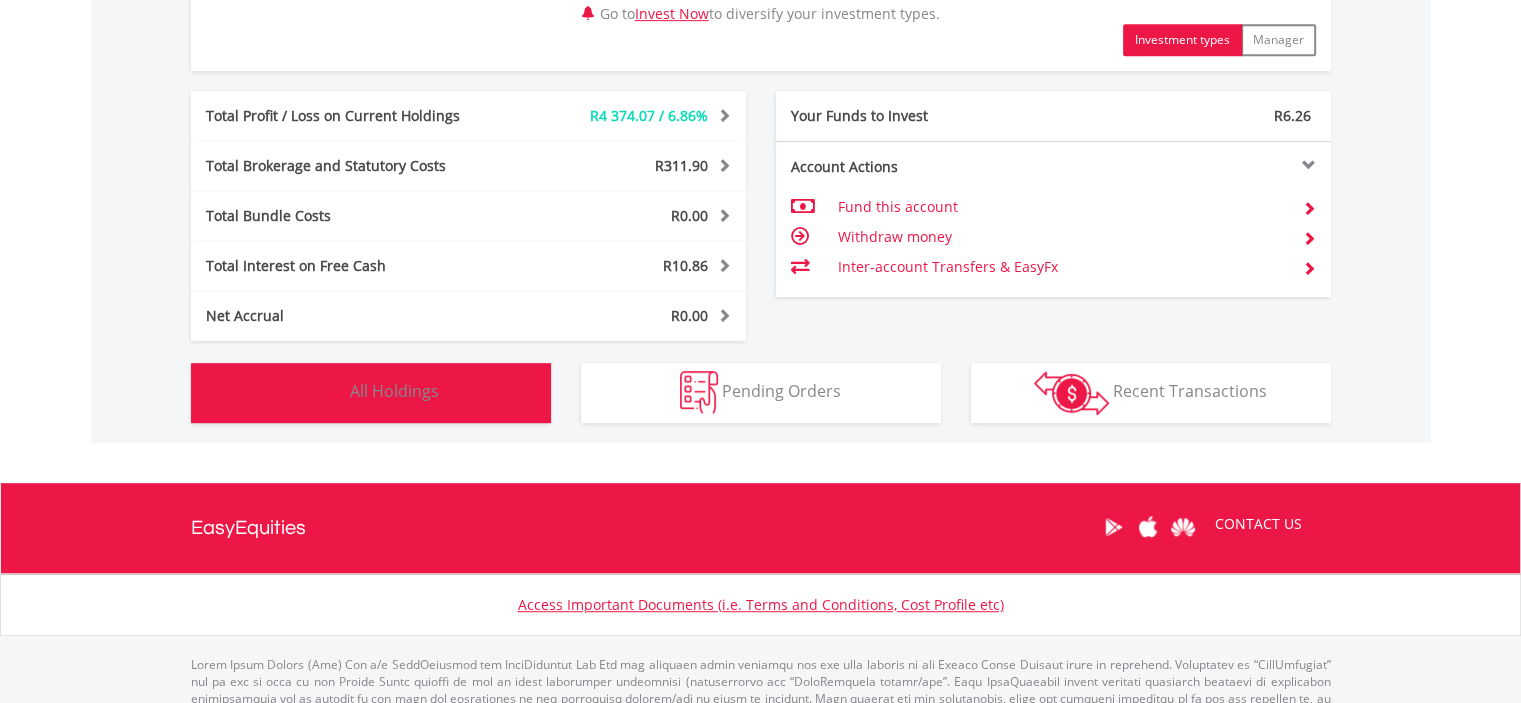 click on "All Holdings" at bounding box center [394, 391] 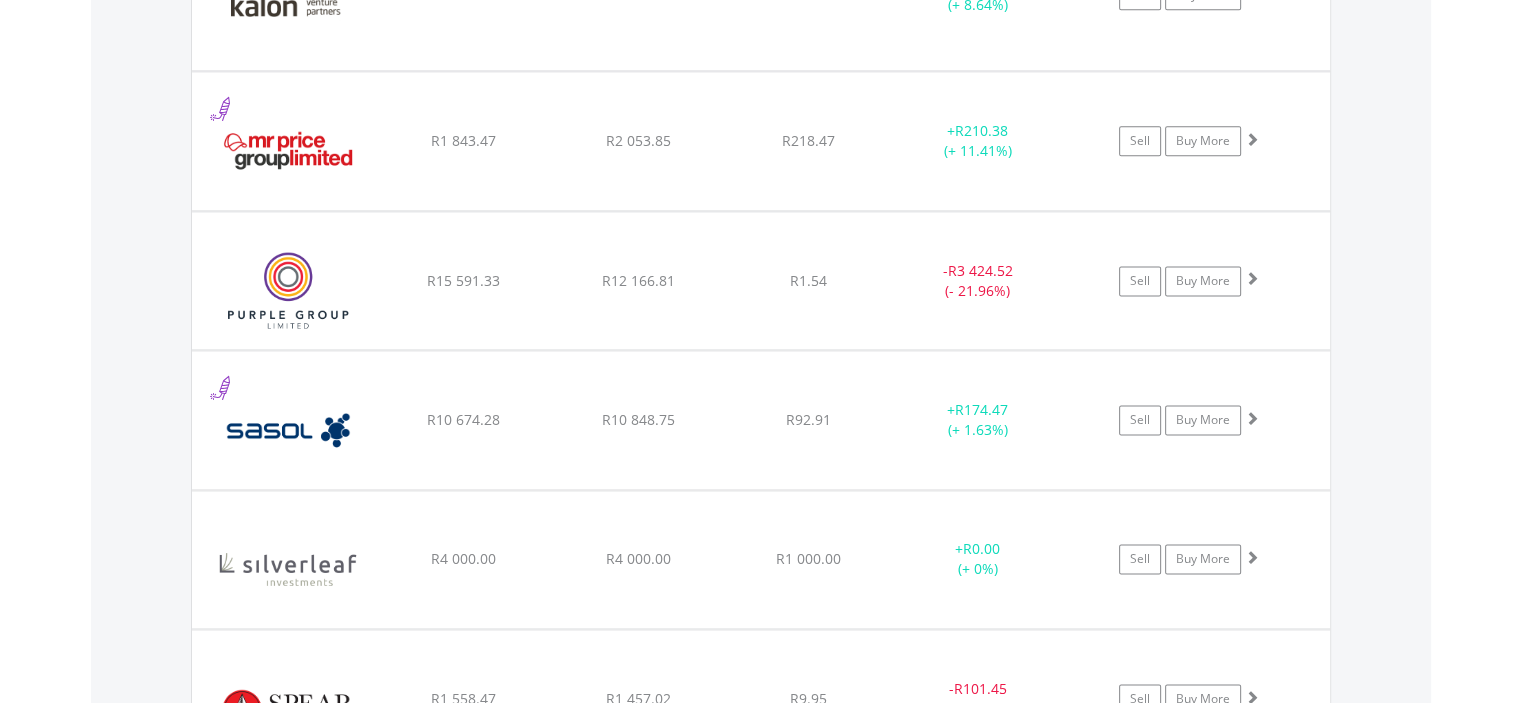 scroll, scrollTop: 2681, scrollLeft: 0, axis: vertical 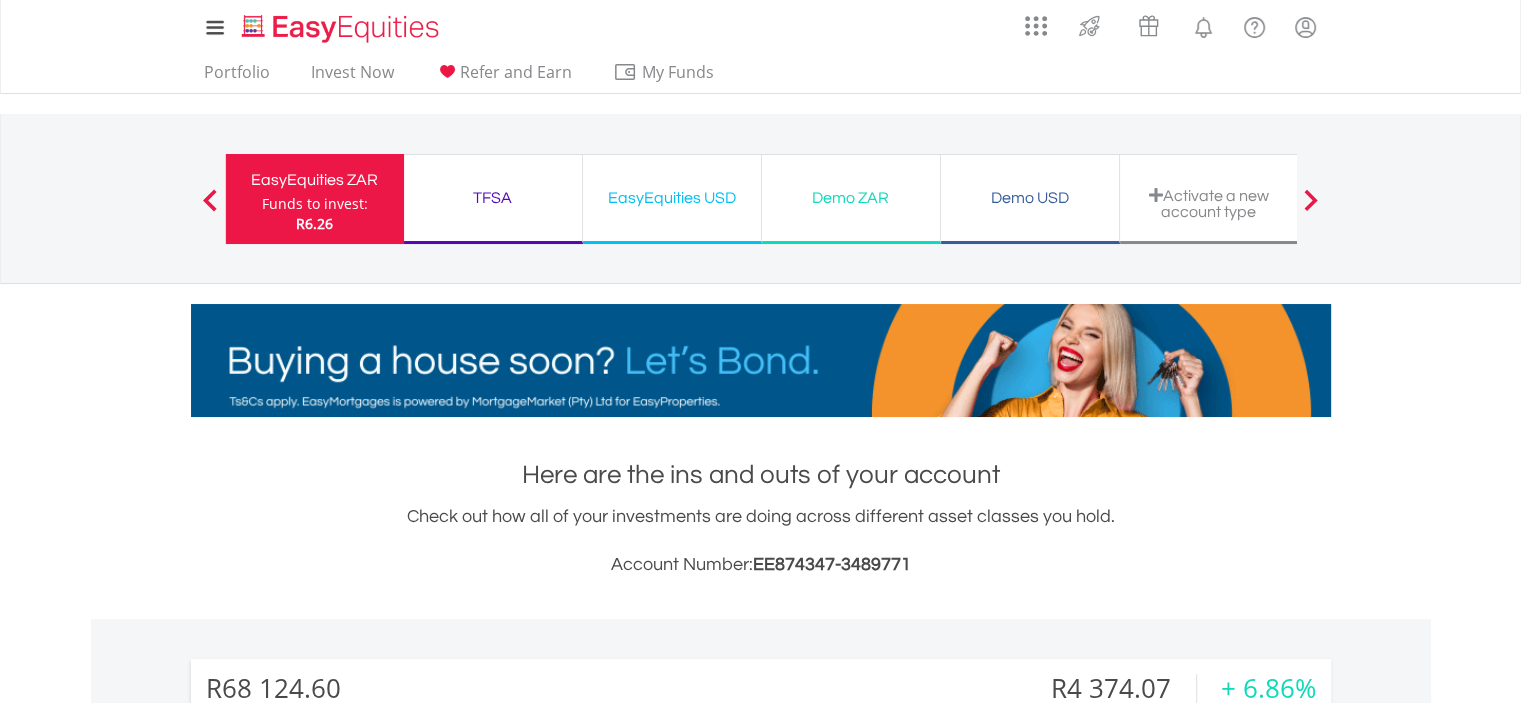 click on "TFSA" at bounding box center [493, 198] 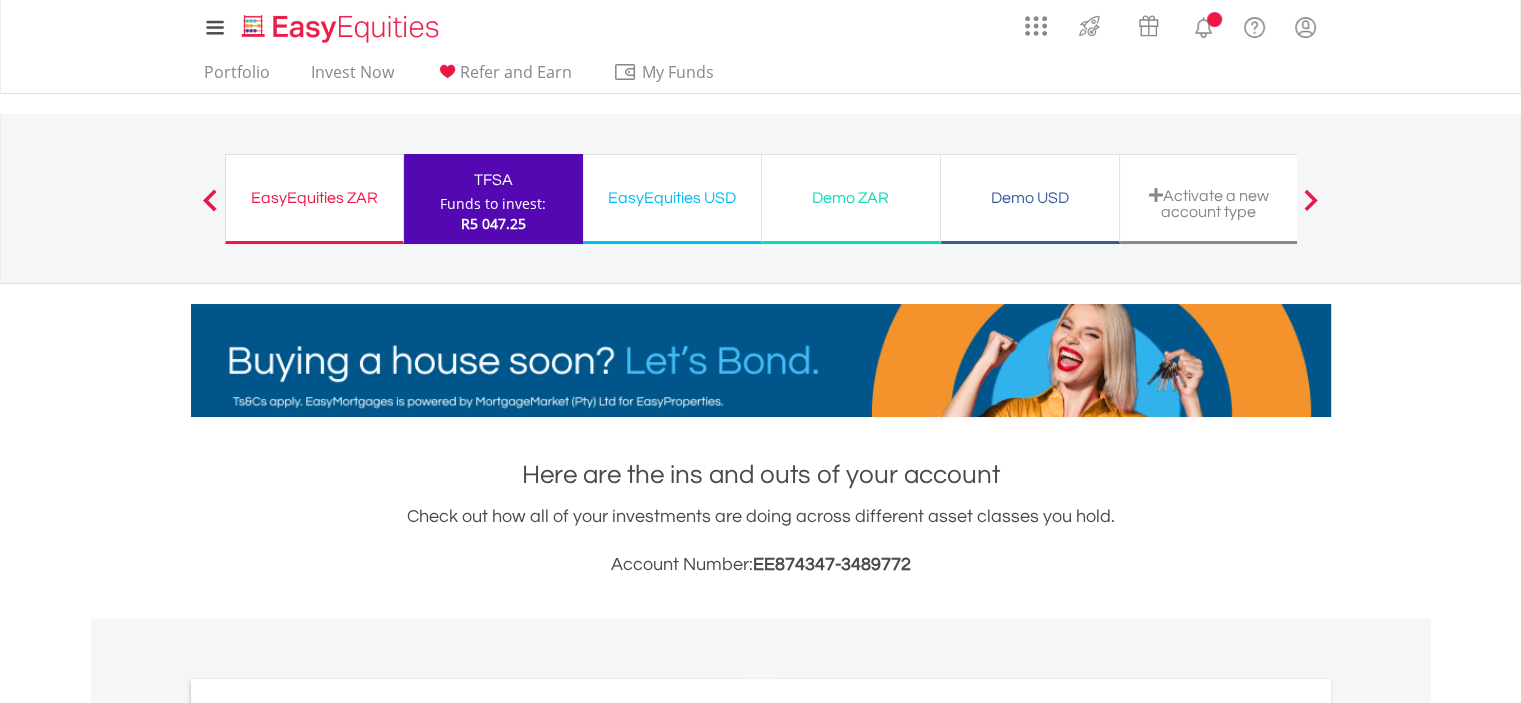 scroll, scrollTop: 500, scrollLeft: 0, axis: vertical 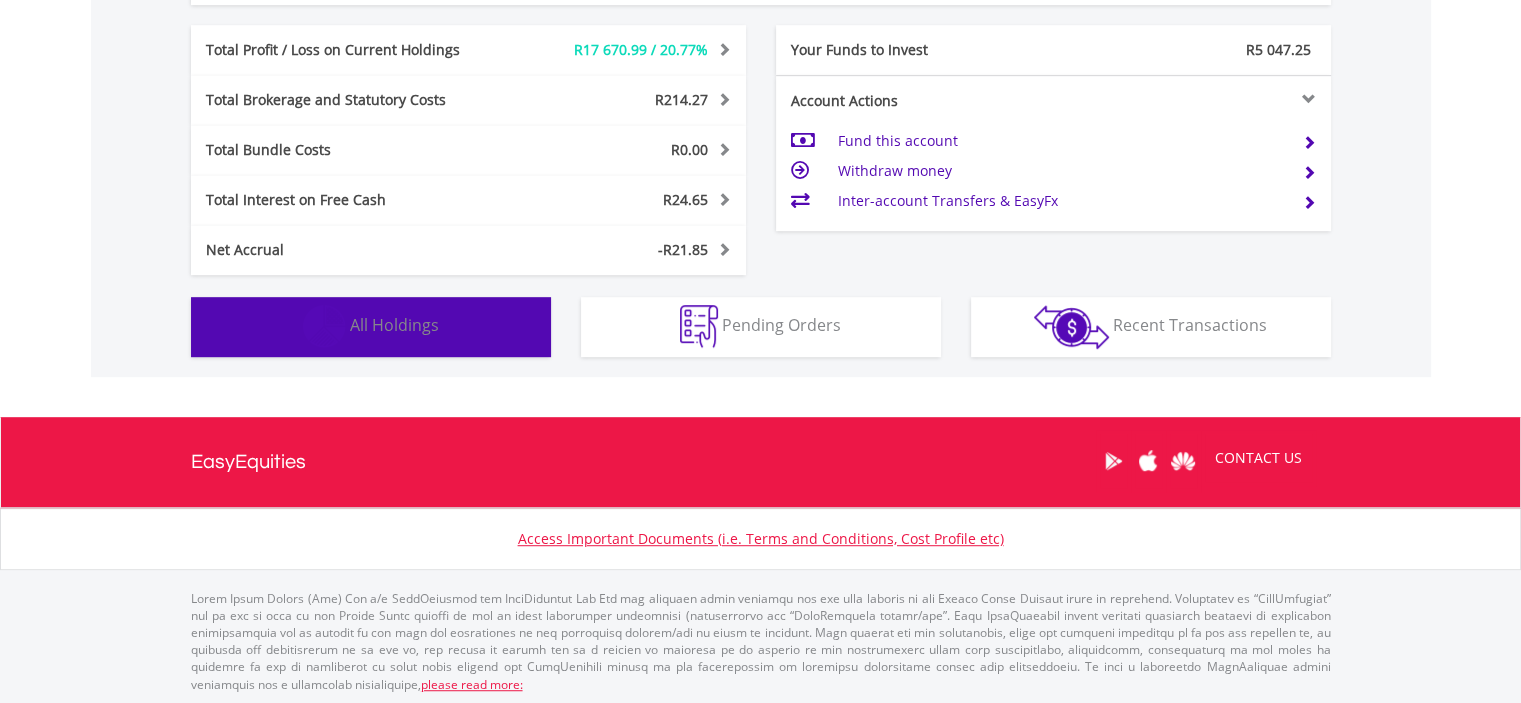 click on "All Holdings" at bounding box center (394, 325) 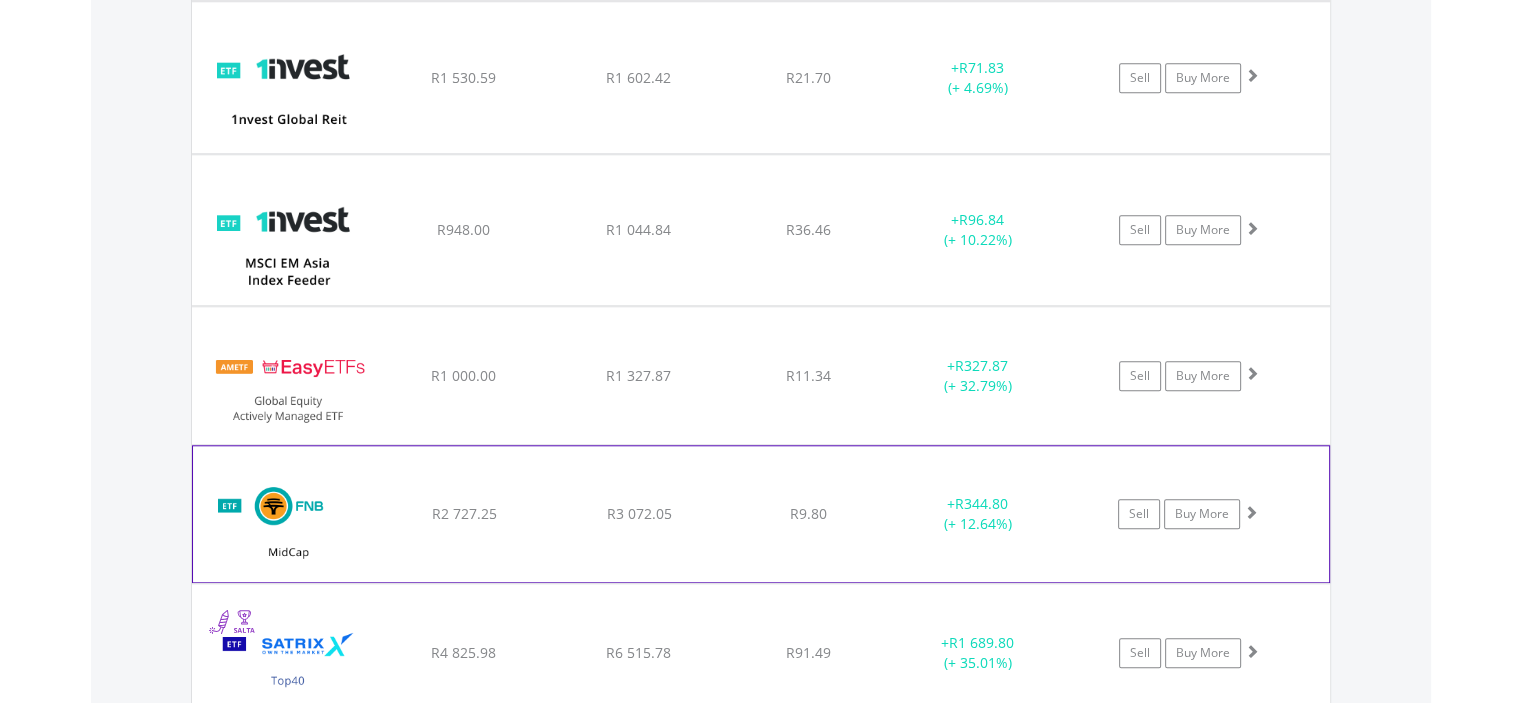 scroll, scrollTop: 1881, scrollLeft: 0, axis: vertical 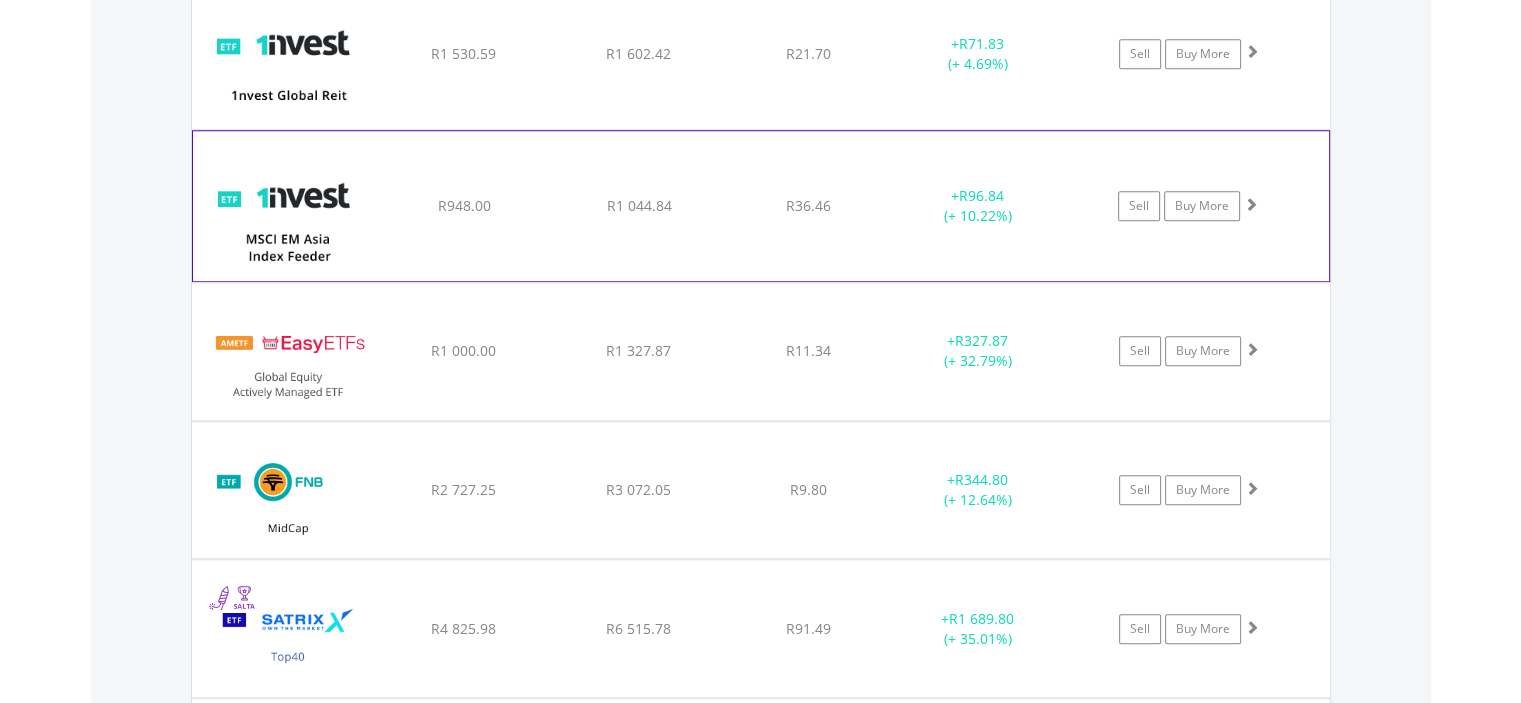click on "﻿
1nvest MSCI EM Asia Index Feeder ETF
R948.00
R1 044.84
R36.46
+  R96.84 (+ 10.22%)
Sell
Buy More" at bounding box center (761, -231) 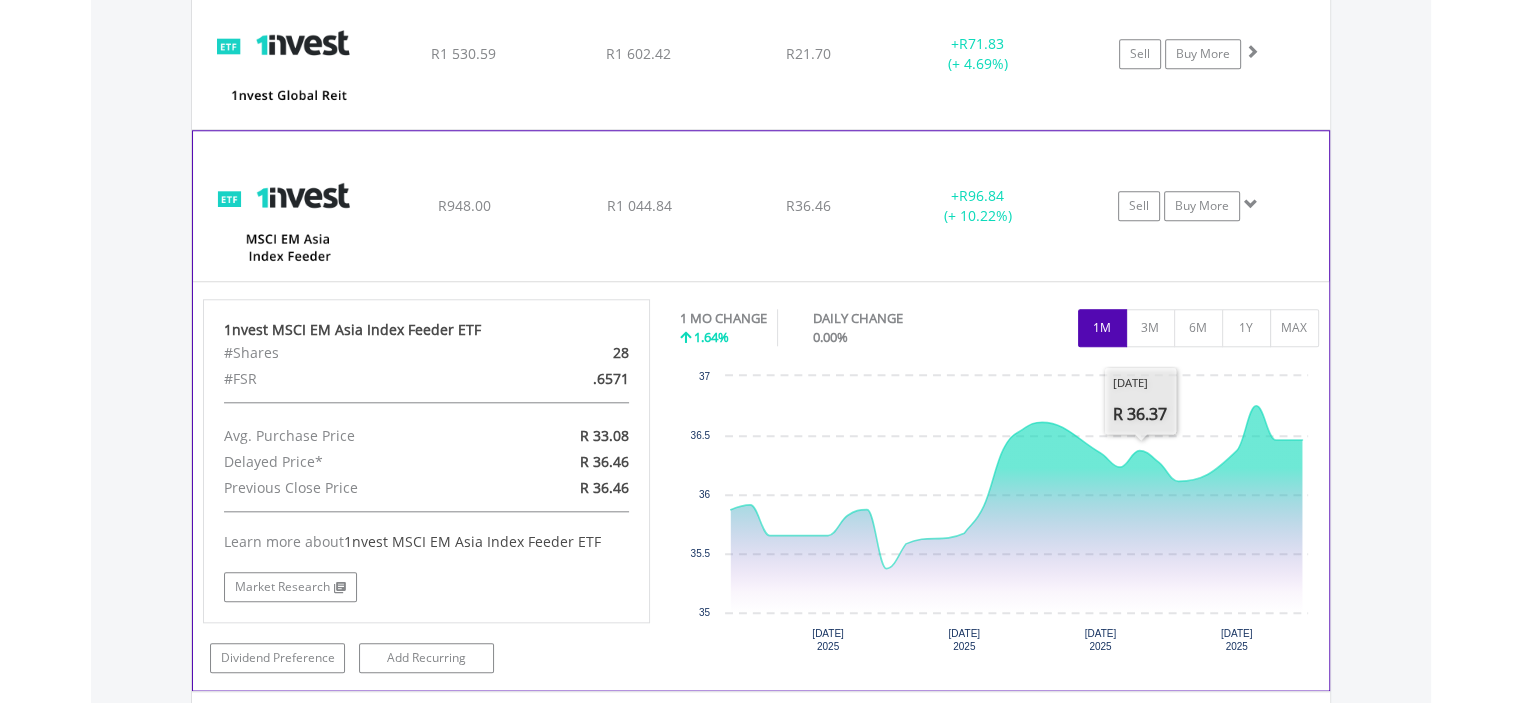 scroll, scrollTop: 1781, scrollLeft: 0, axis: vertical 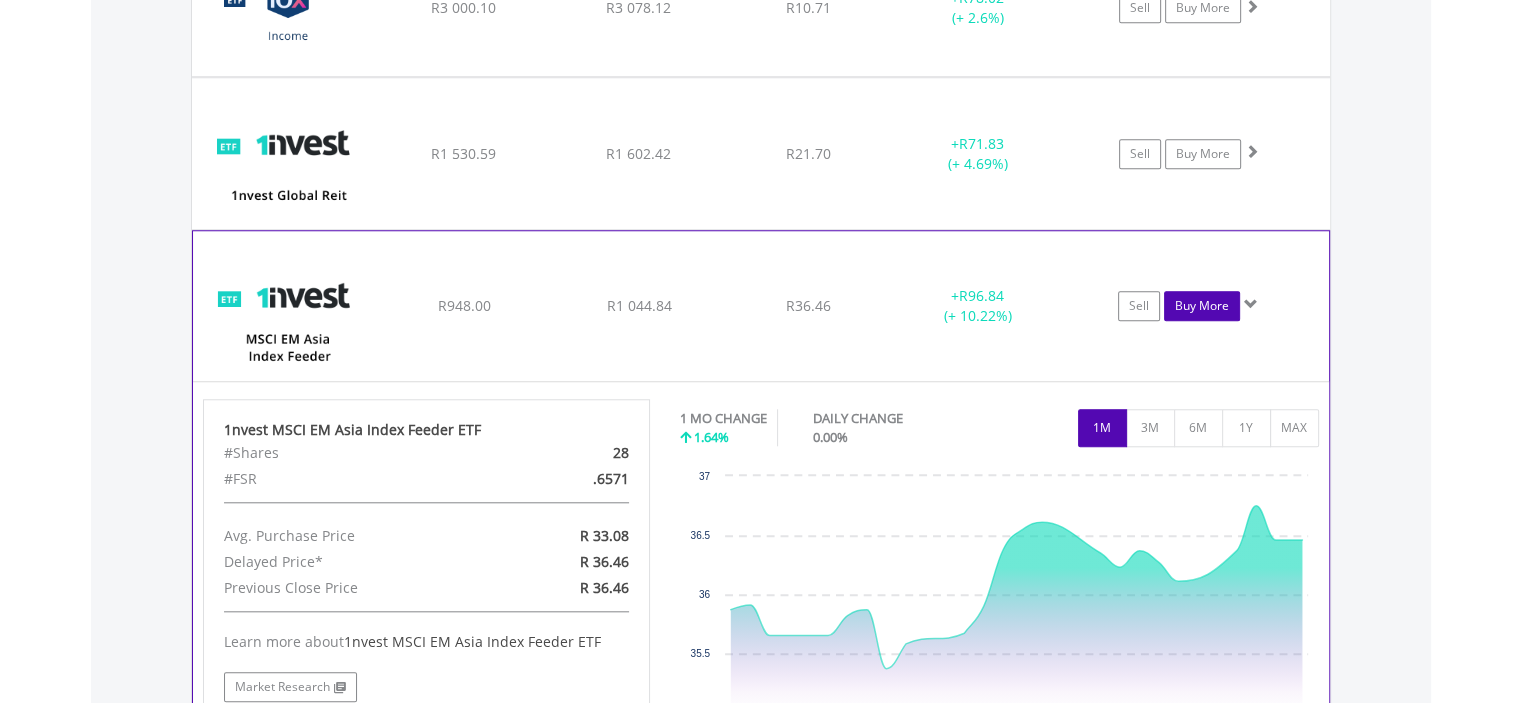 click on "Buy More" at bounding box center [1202, 306] 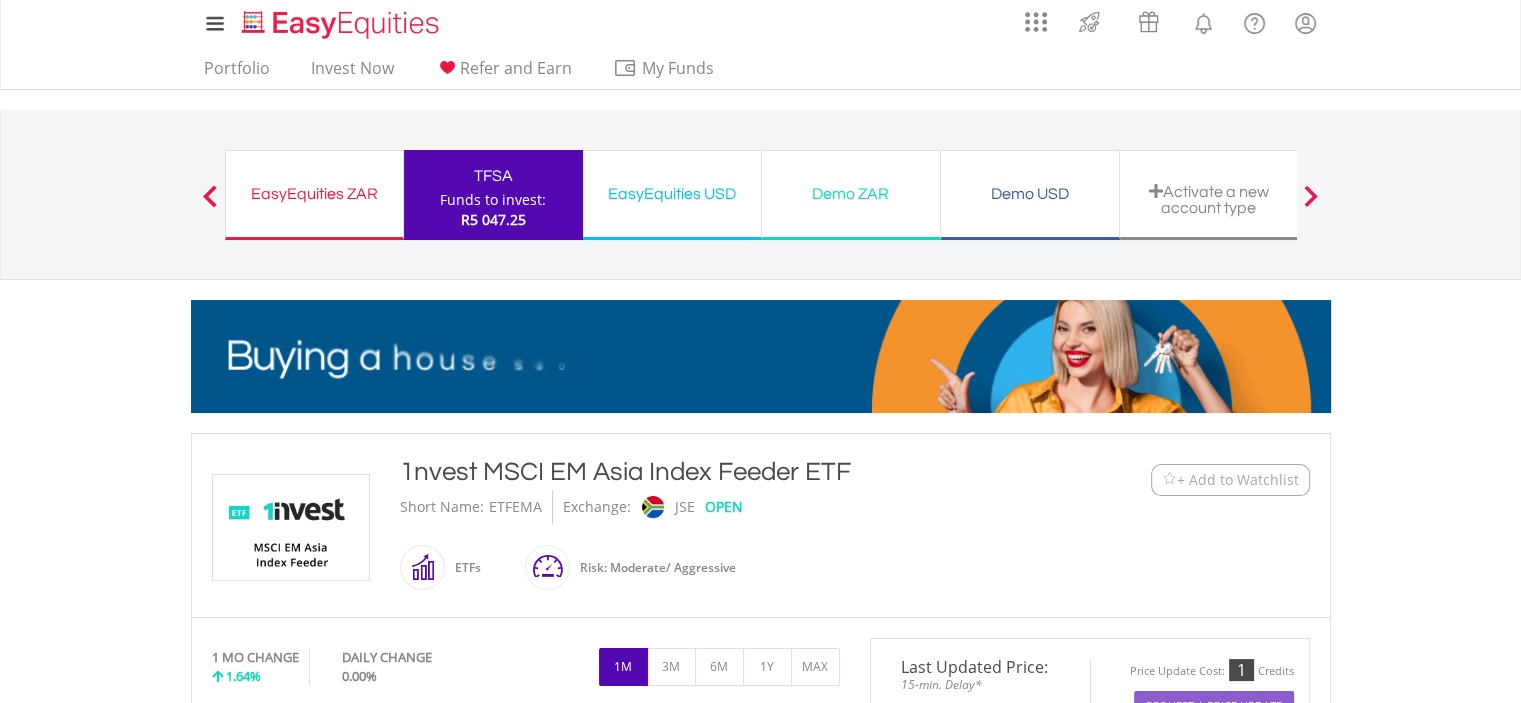 scroll, scrollTop: 0, scrollLeft: 0, axis: both 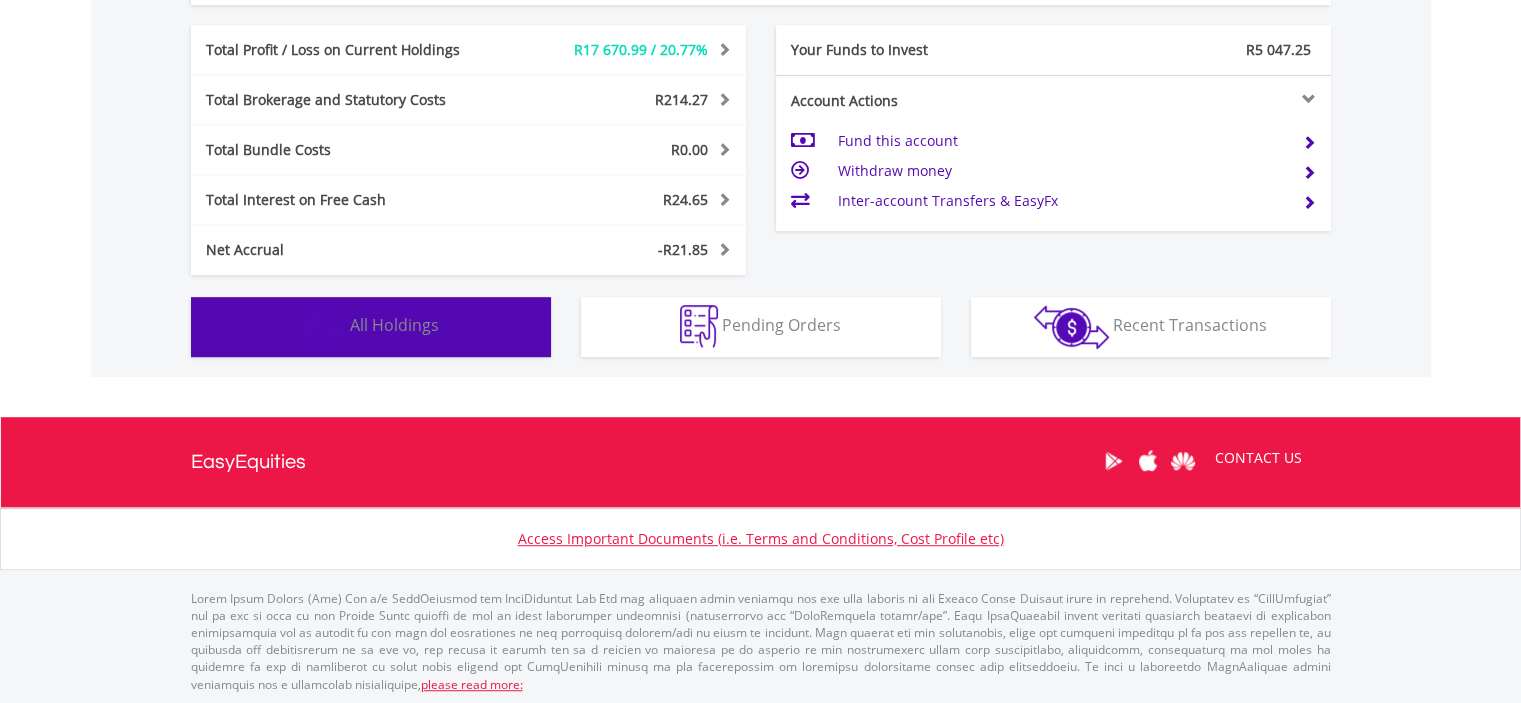 click on "Holdings
All Holdings" at bounding box center [371, 327] 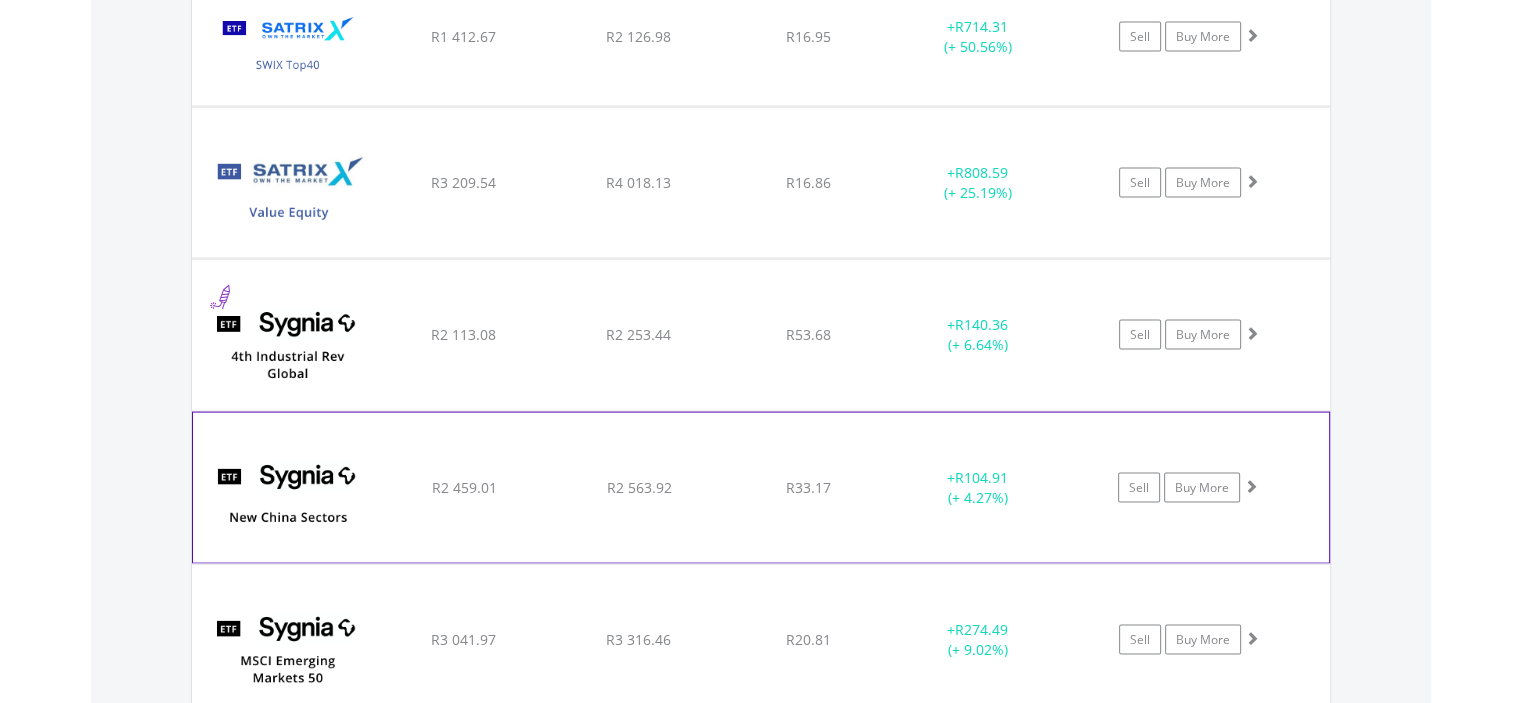 scroll, scrollTop: 4181, scrollLeft: 0, axis: vertical 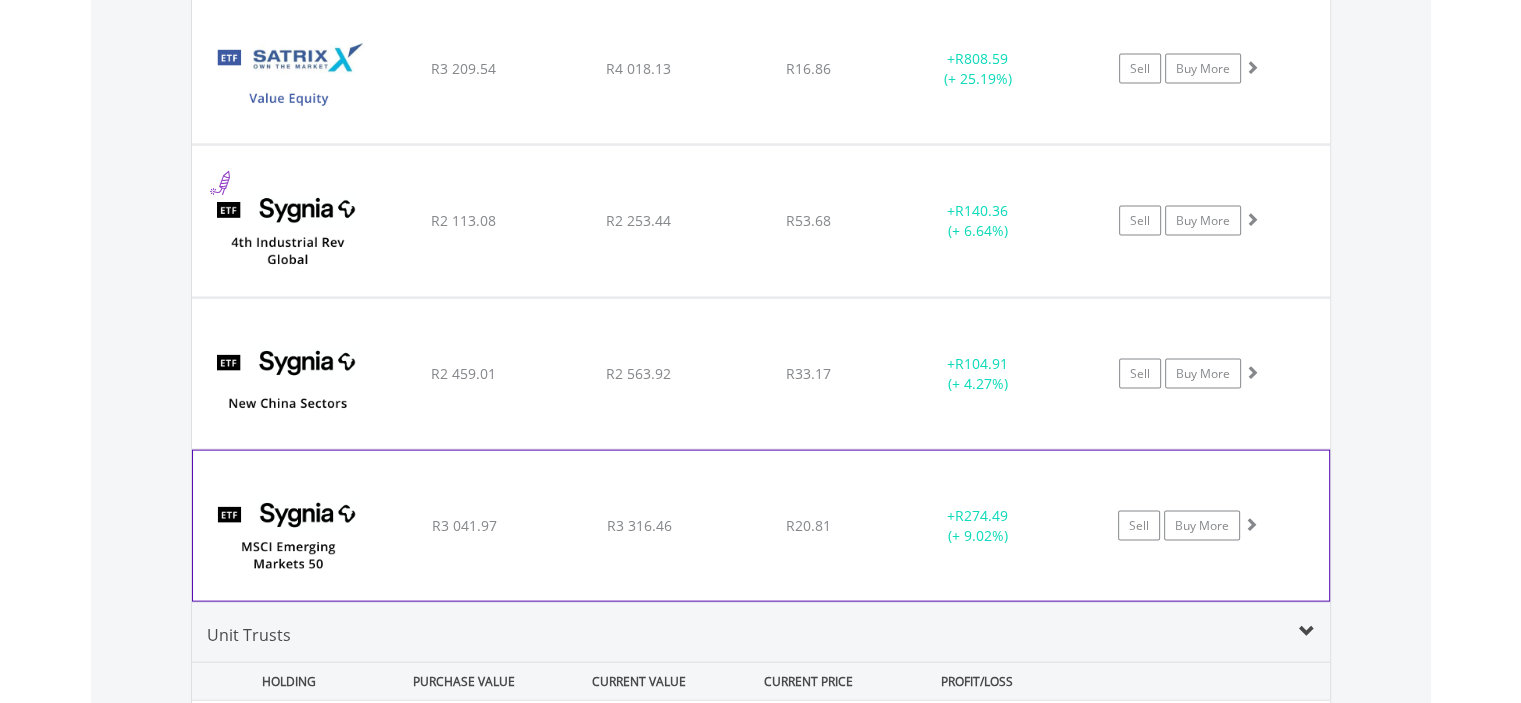 click on "R3 316.46" at bounding box center [638, -2531] 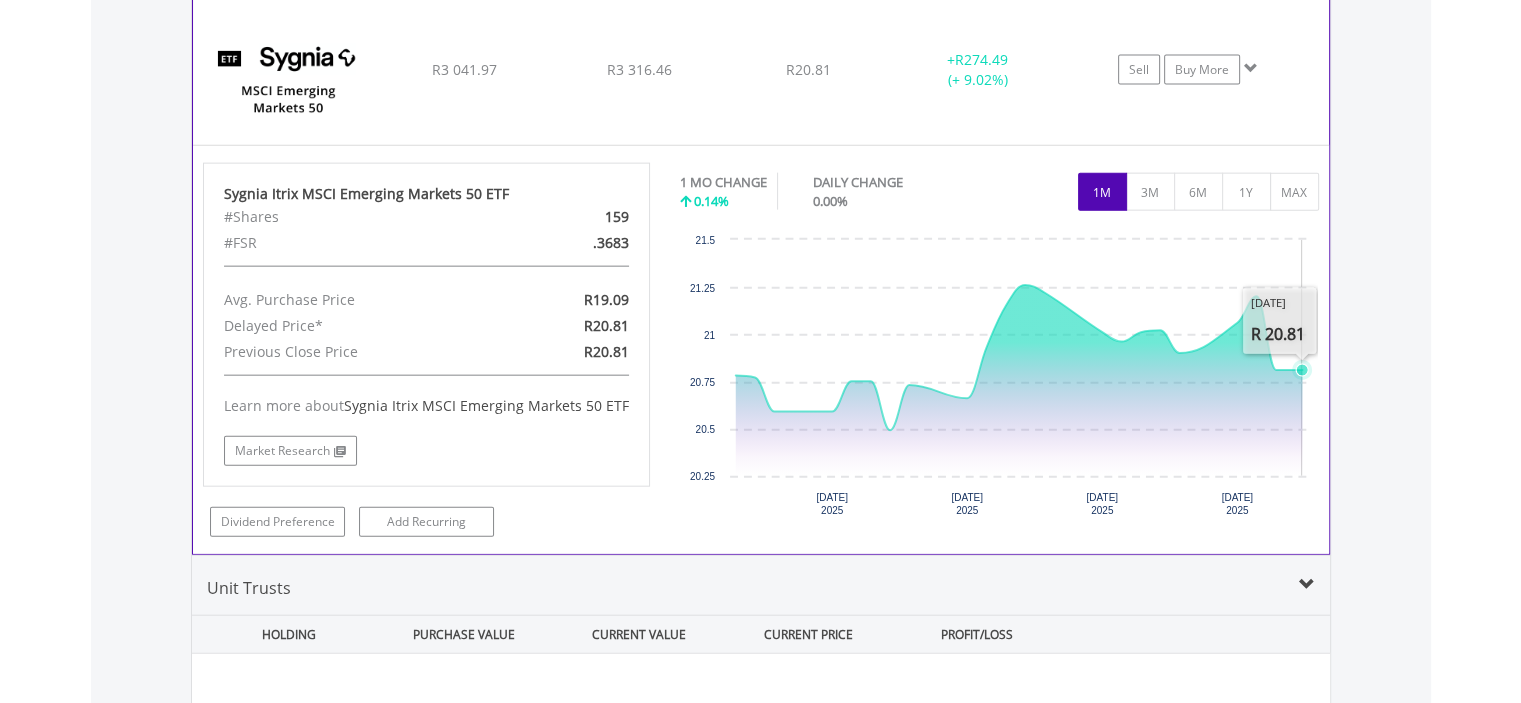 scroll, scrollTop: 4481, scrollLeft: 0, axis: vertical 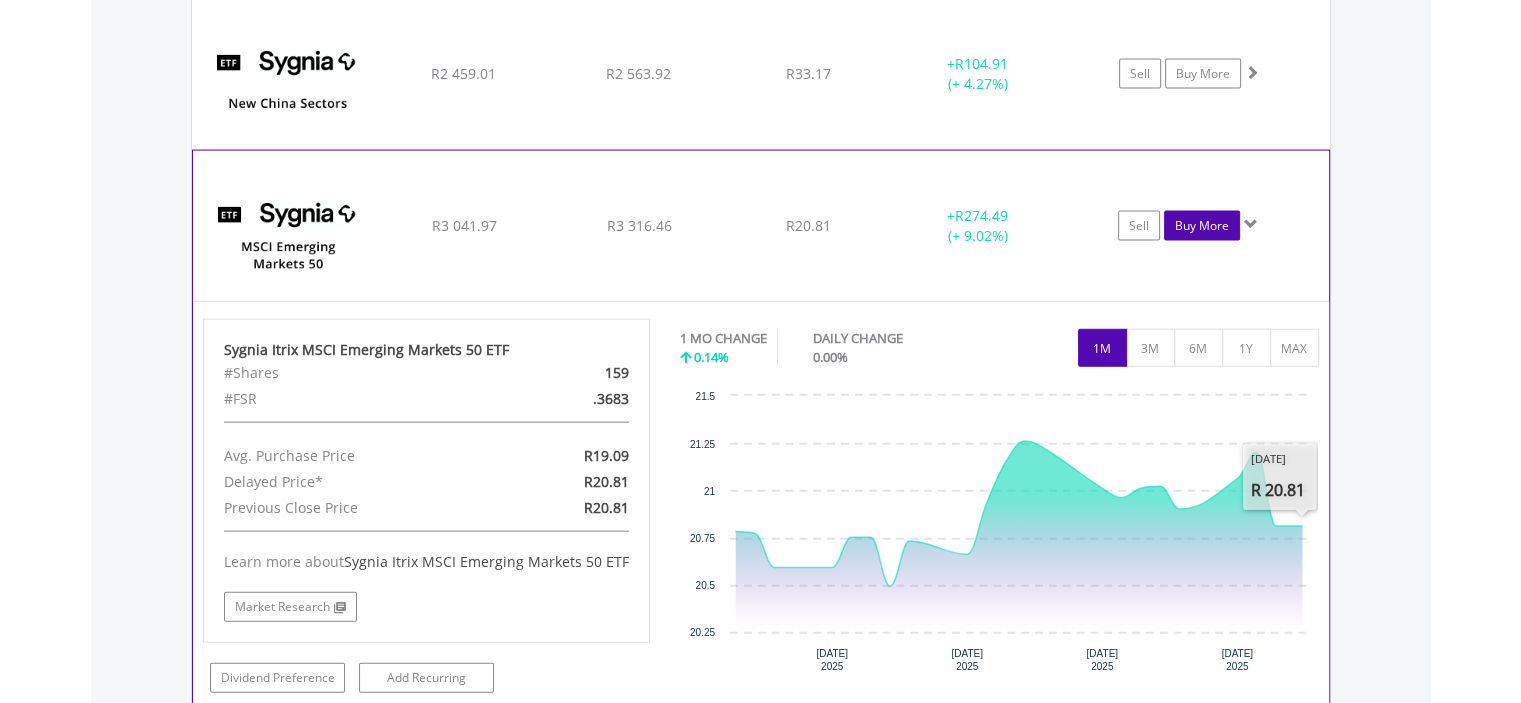 click on "Buy More" at bounding box center (1202, 226) 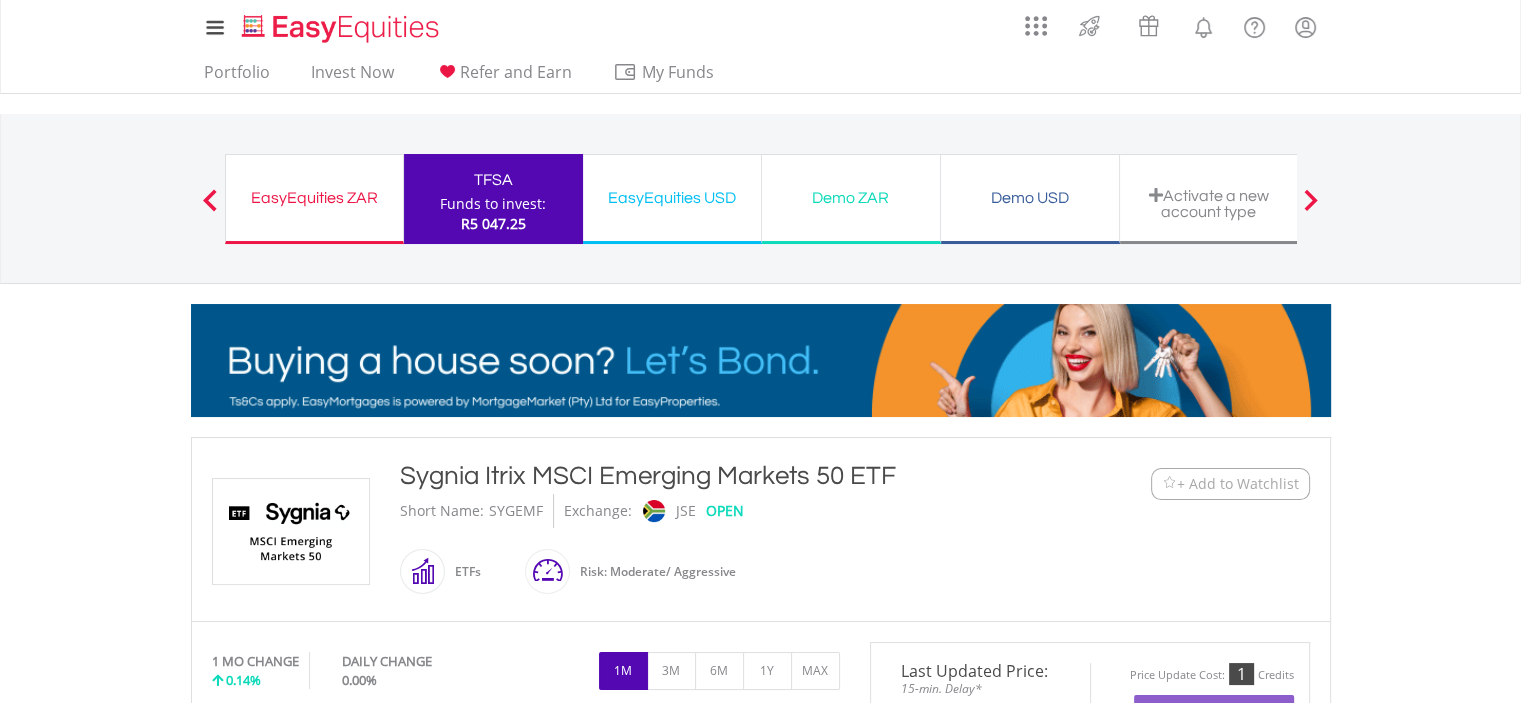 scroll, scrollTop: 0, scrollLeft: 0, axis: both 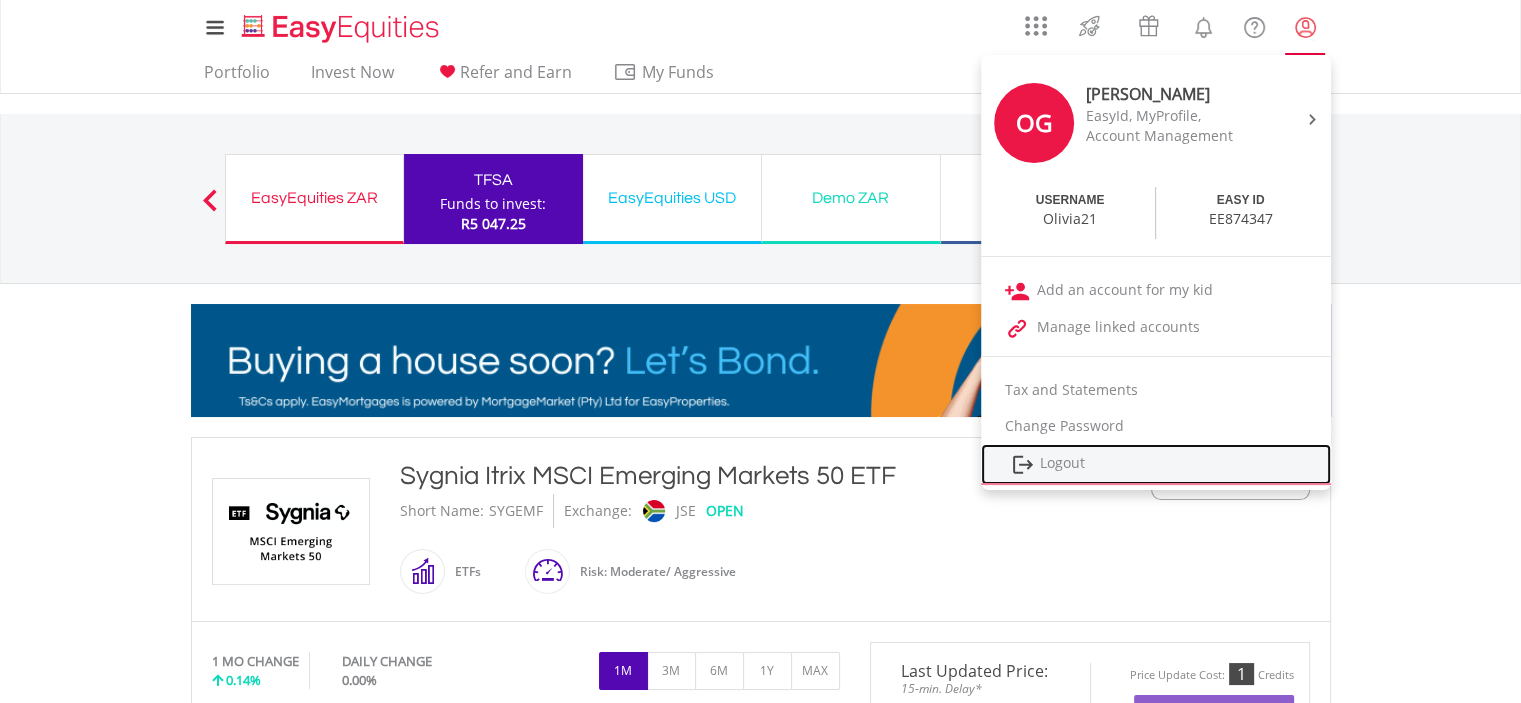 click on "Logout" at bounding box center (1156, 464) 